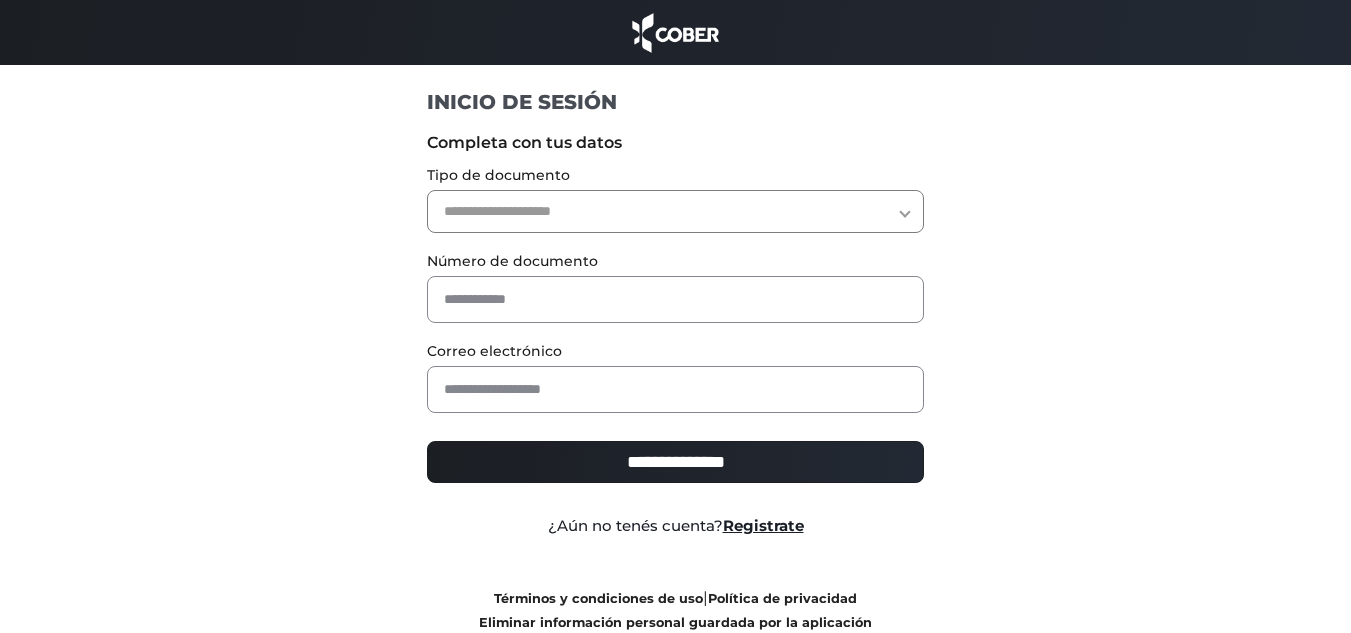 scroll, scrollTop: 0, scrollLeft: 0, axis: both 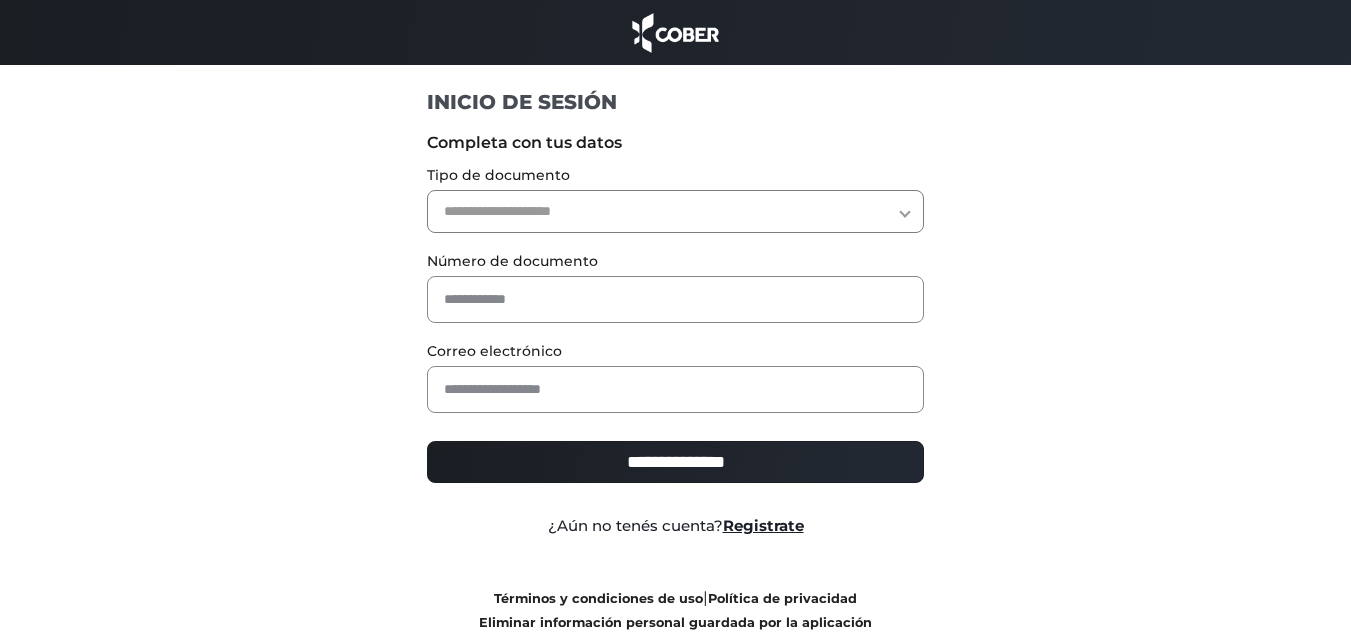 drag, startPoint x: 870, startPoint y: 358, endPoint x: 804, endPoint y: 349, distance: 66.61081 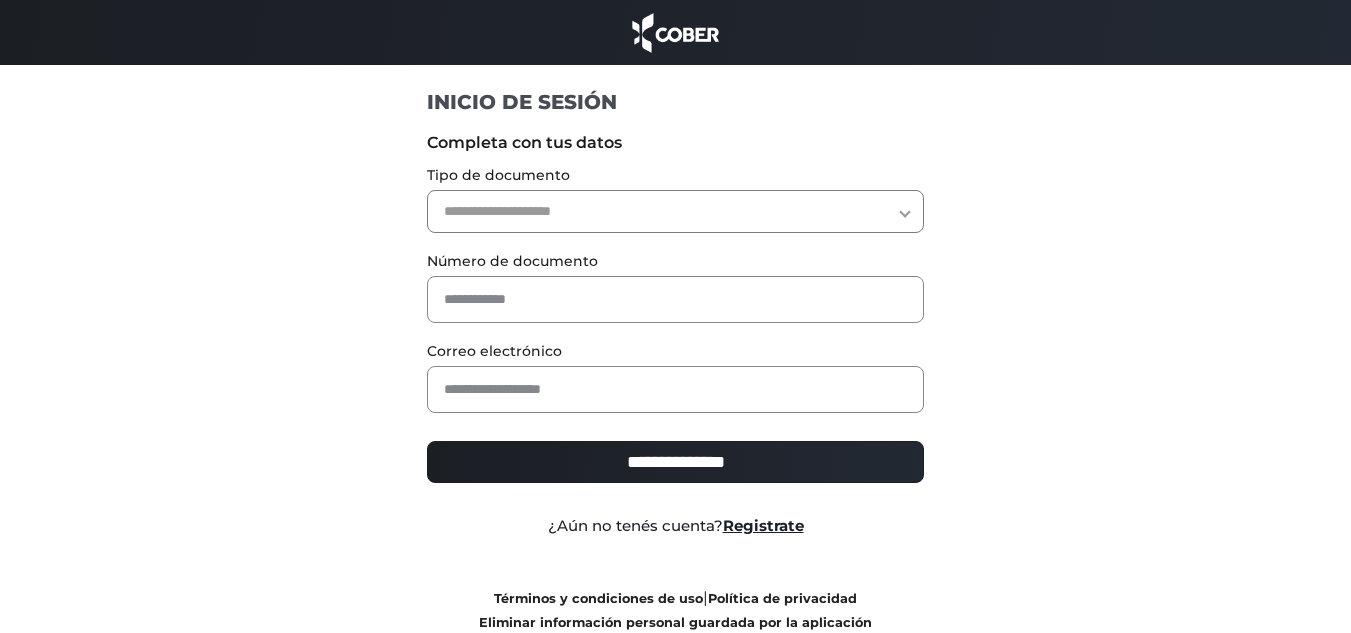 click on "**********" at bounding box center [675, 211] 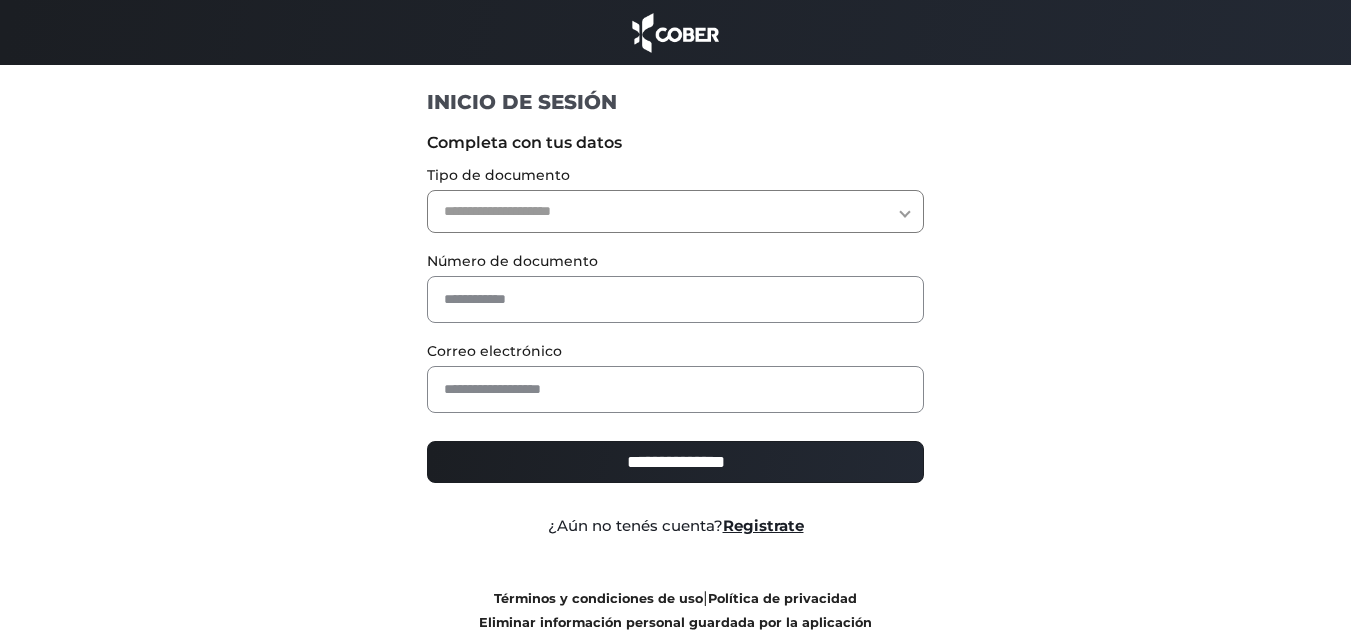 select on "***" 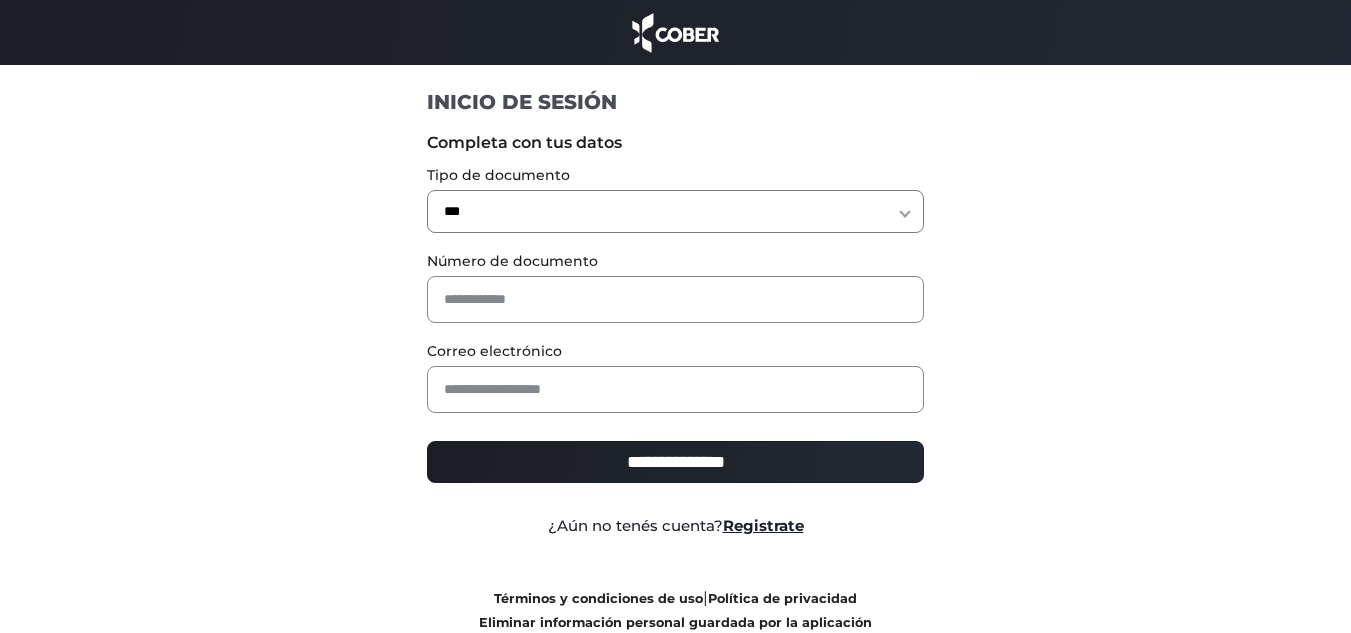 click on "**********" at bounding box center [675, 211] 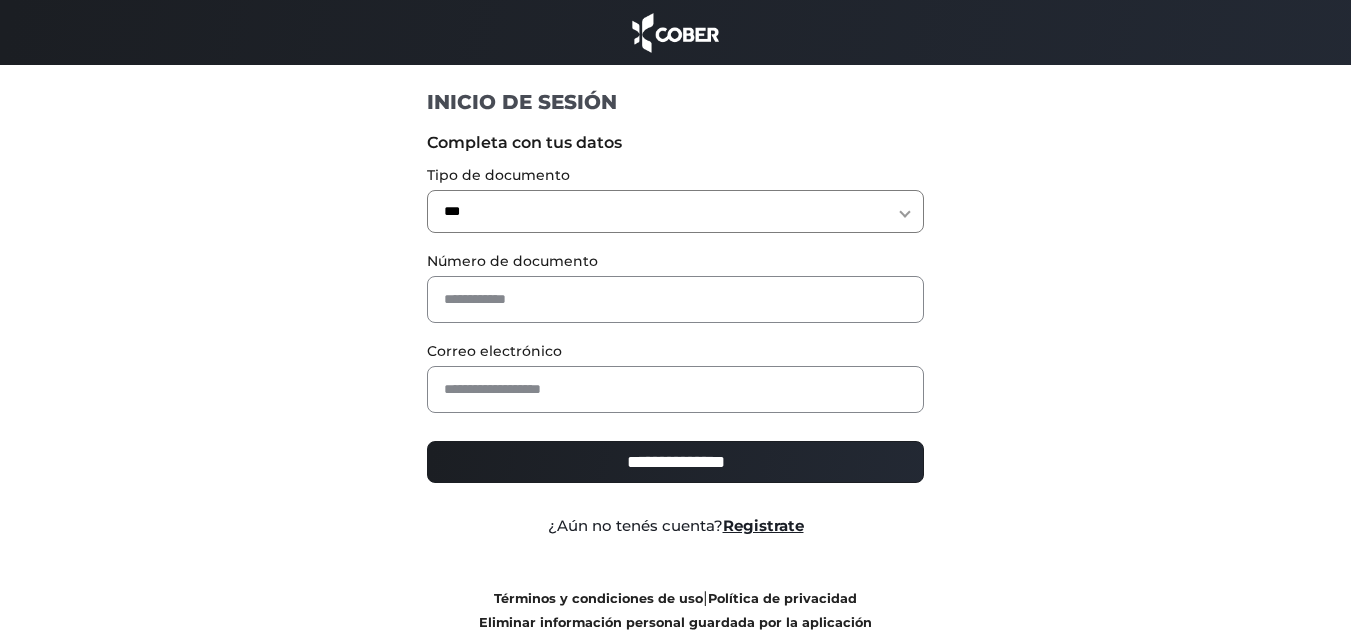 drag, startPoint x: 491, startPoint y: 270, endPoint x: 491, endPoint y: 282, distance: 12 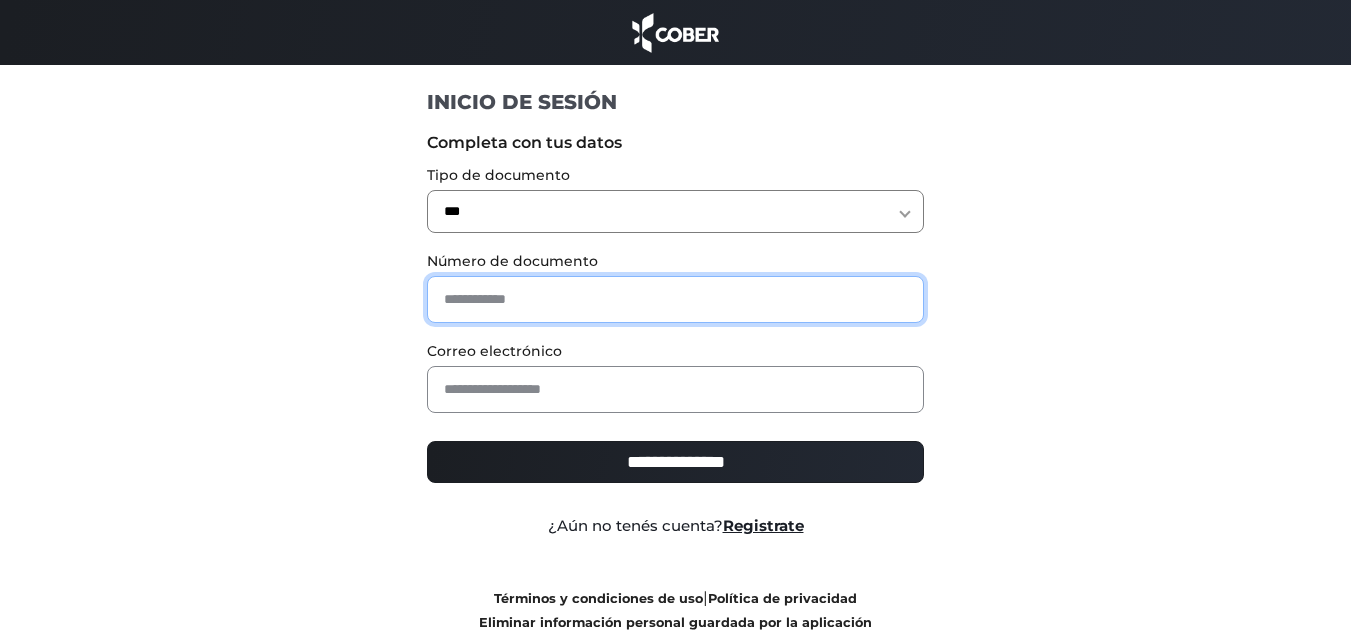 click at bounding box center [675, 299] 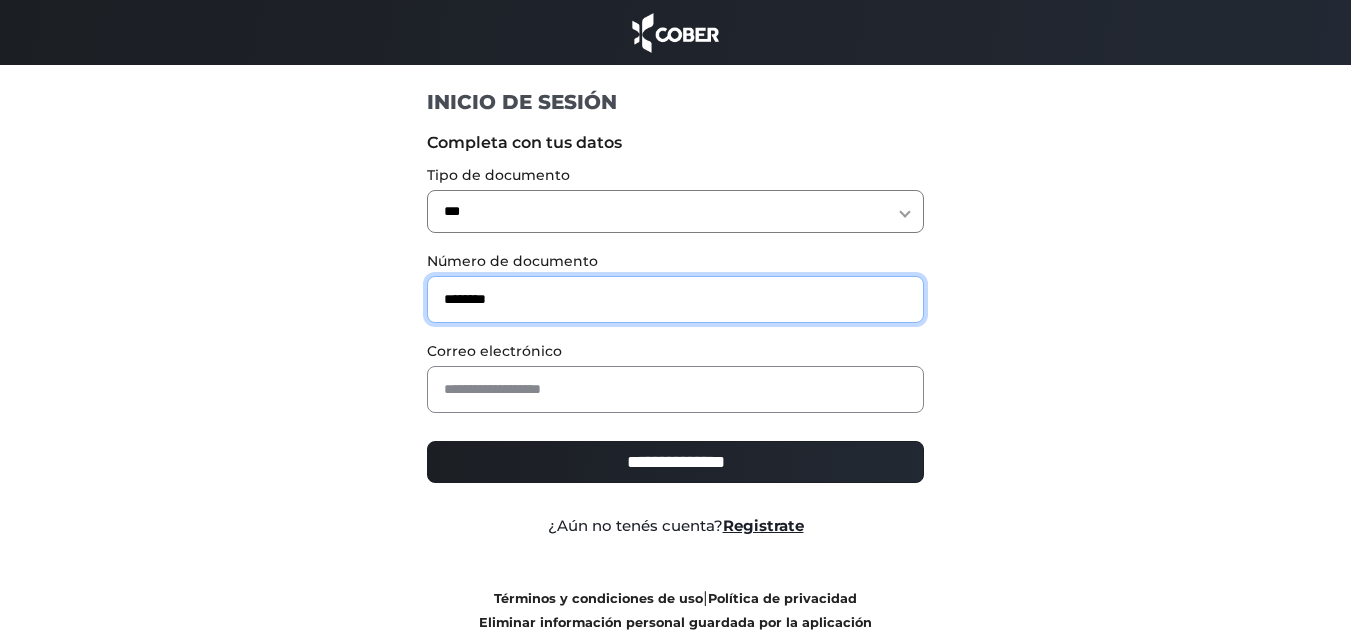type on "********" 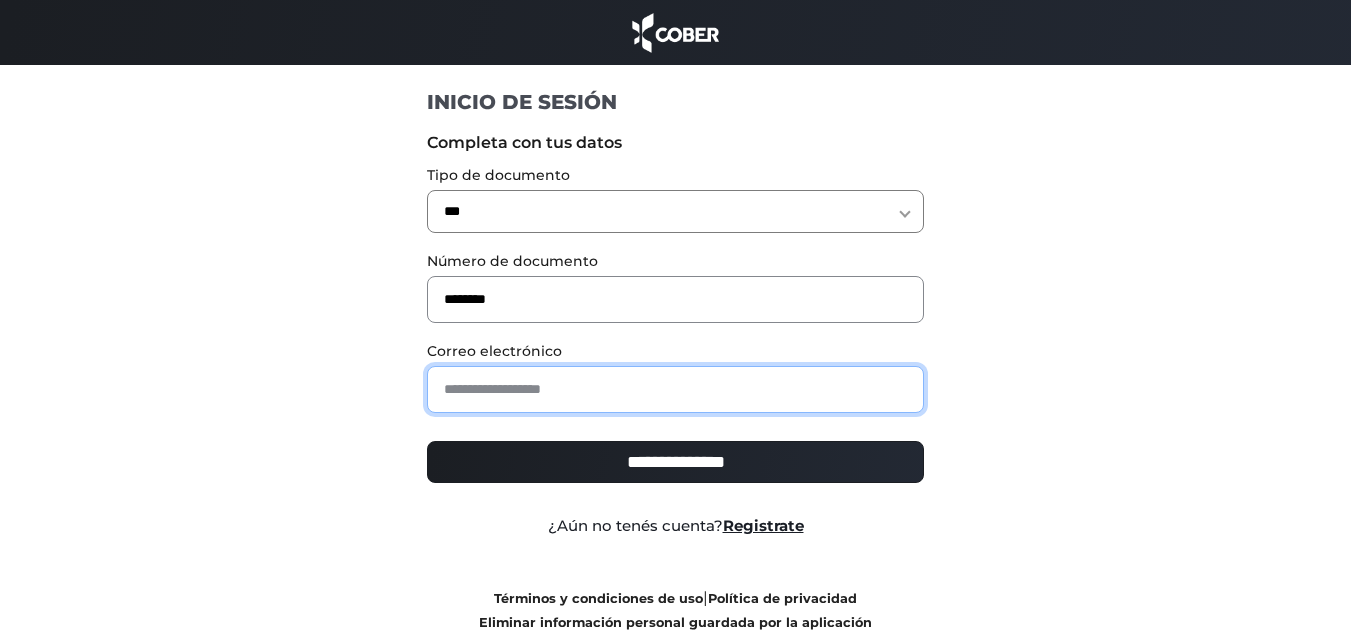 click at bounding box center [675, 389] 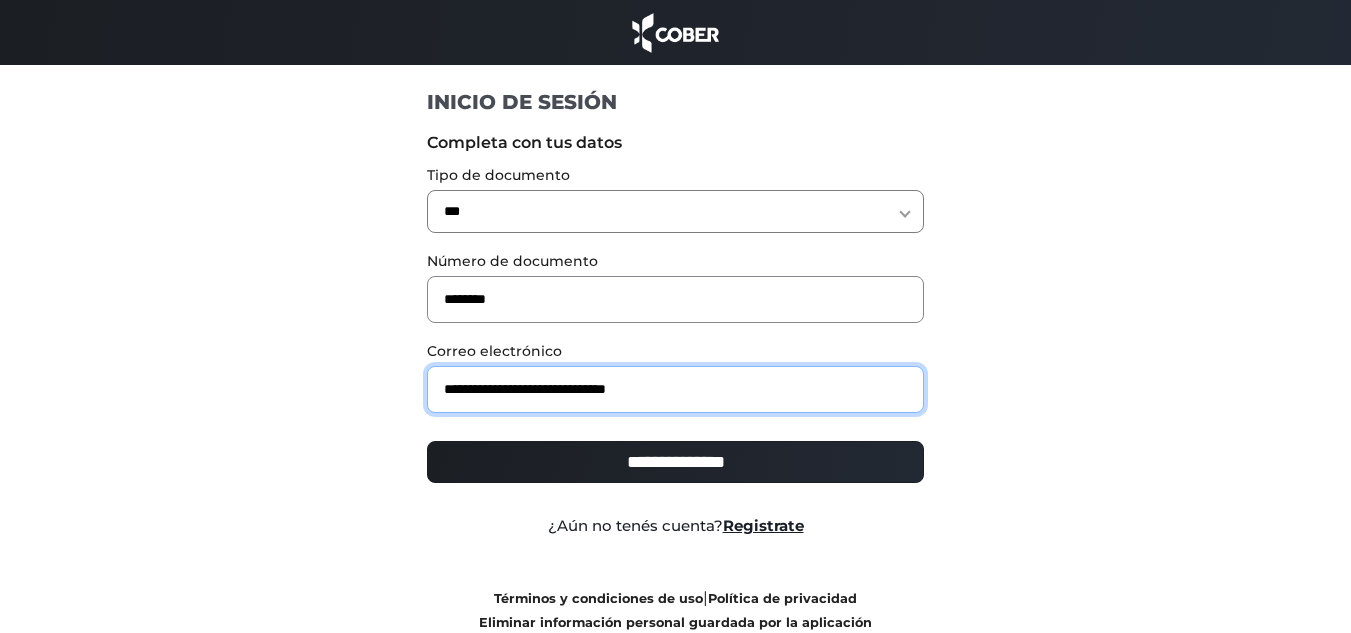 type on "**********" 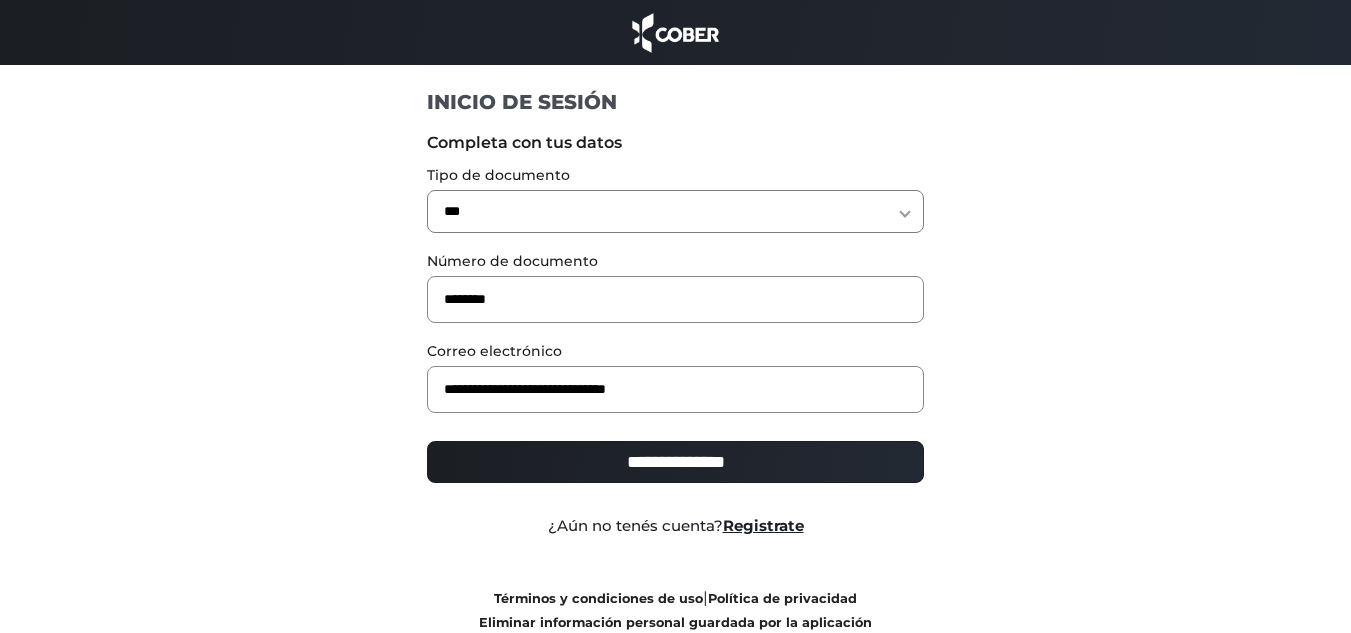 click on "**********" at bounding box center [675, 462] 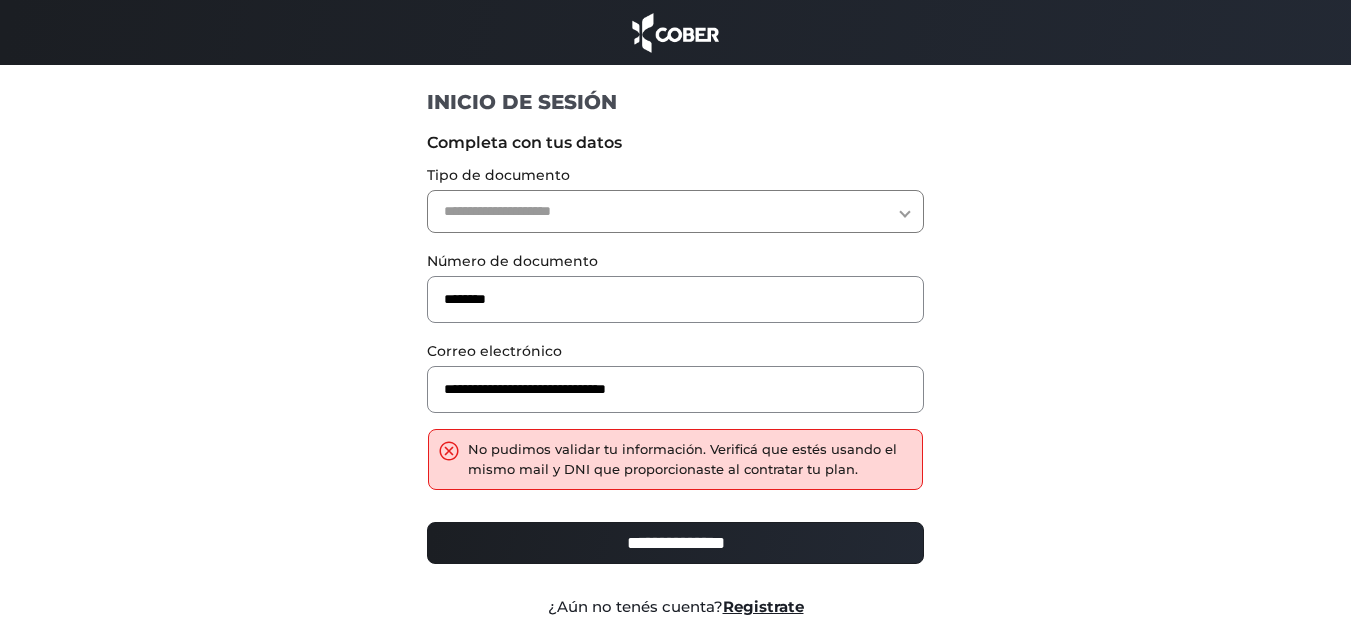 scroll, scrollTop: 0, scrollLeft: 0, axis: both 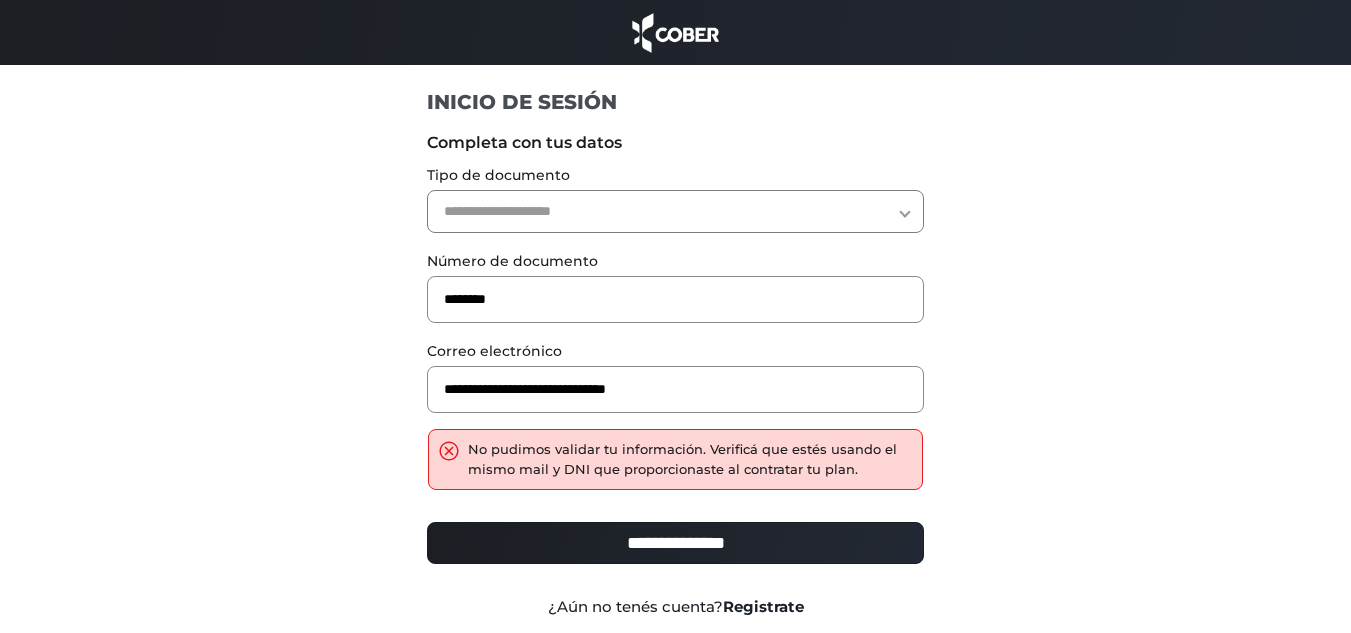 click on "Registrate" at bounding box center [763, 606] 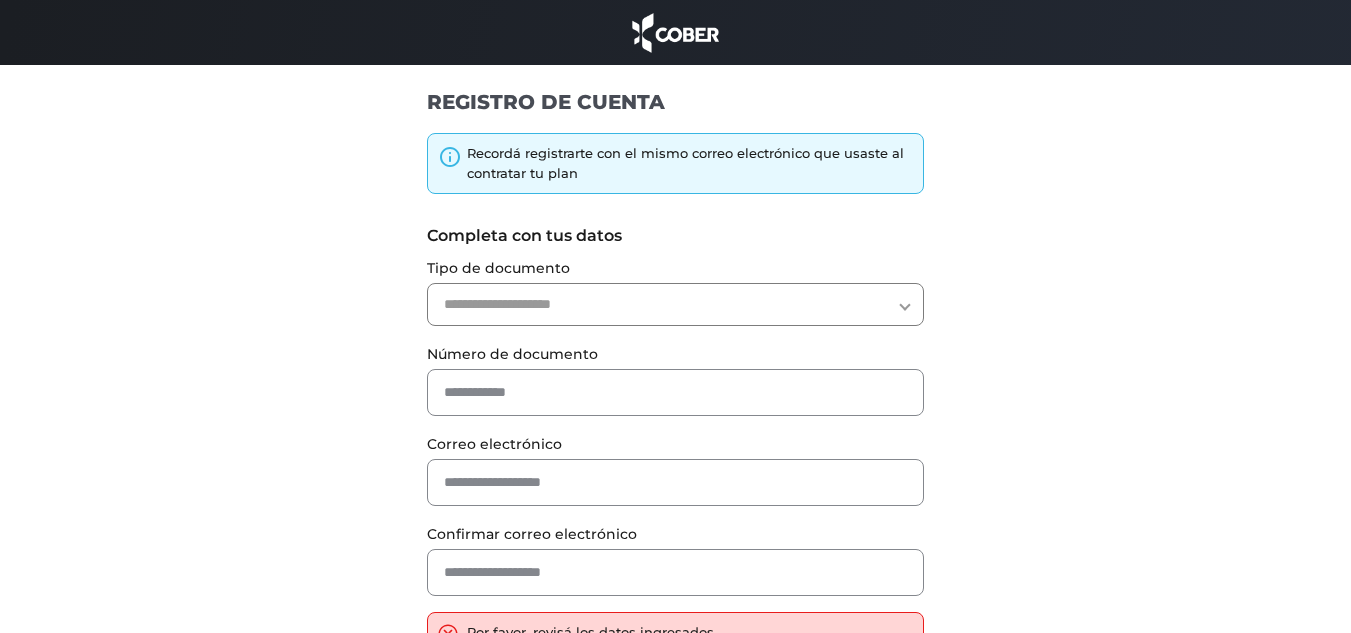 scroll, scrollTop: 0, scrollLeft: 0, axis: both 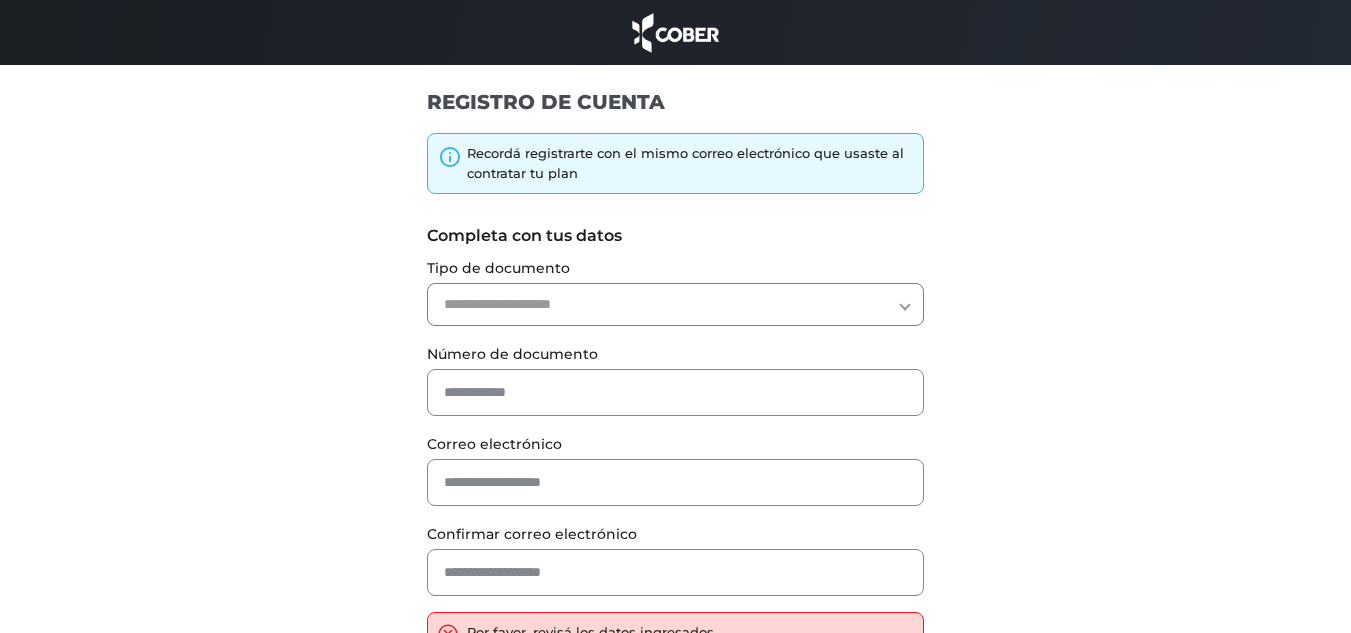 click on "**********" at bounding box center [675, 304] 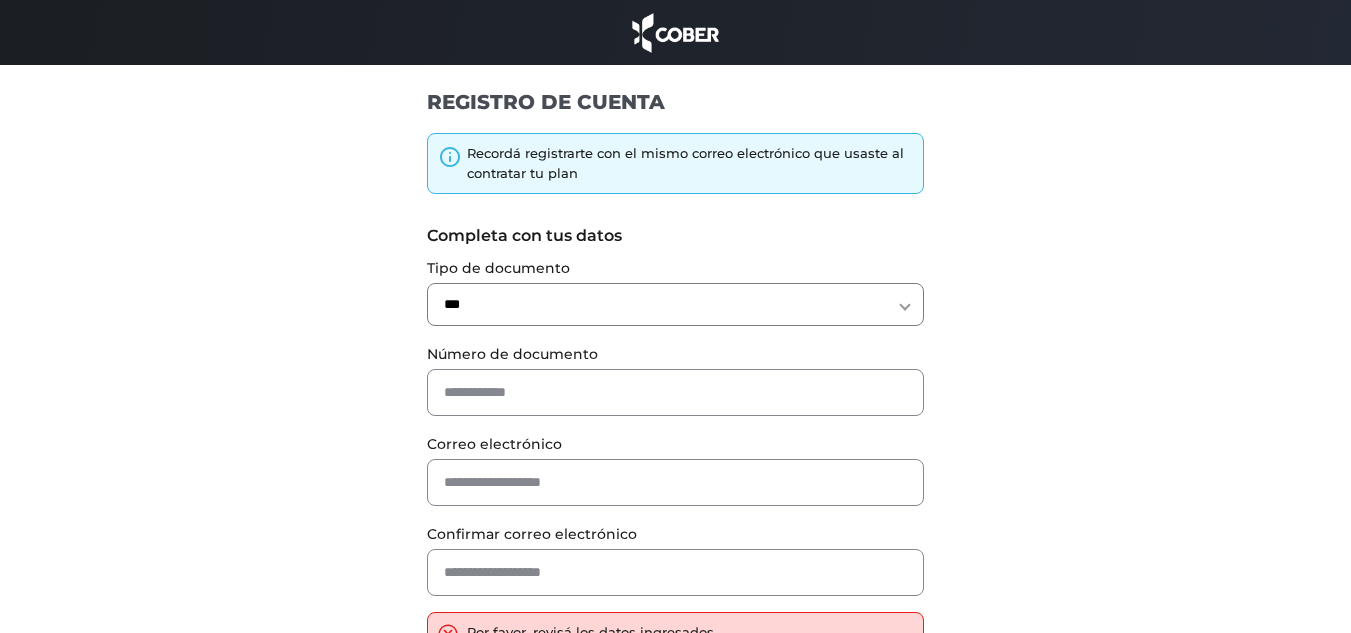 click on "**********" at bounding box center (675, 304) 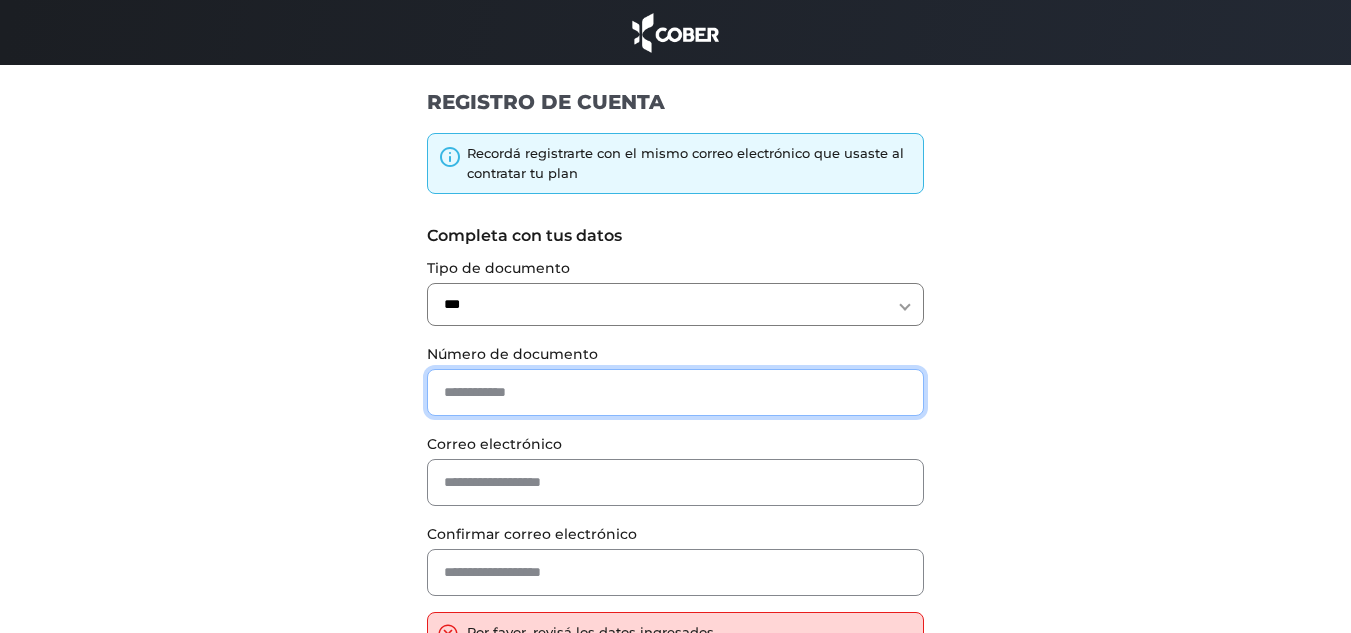 click at bounding box center (675, 392) 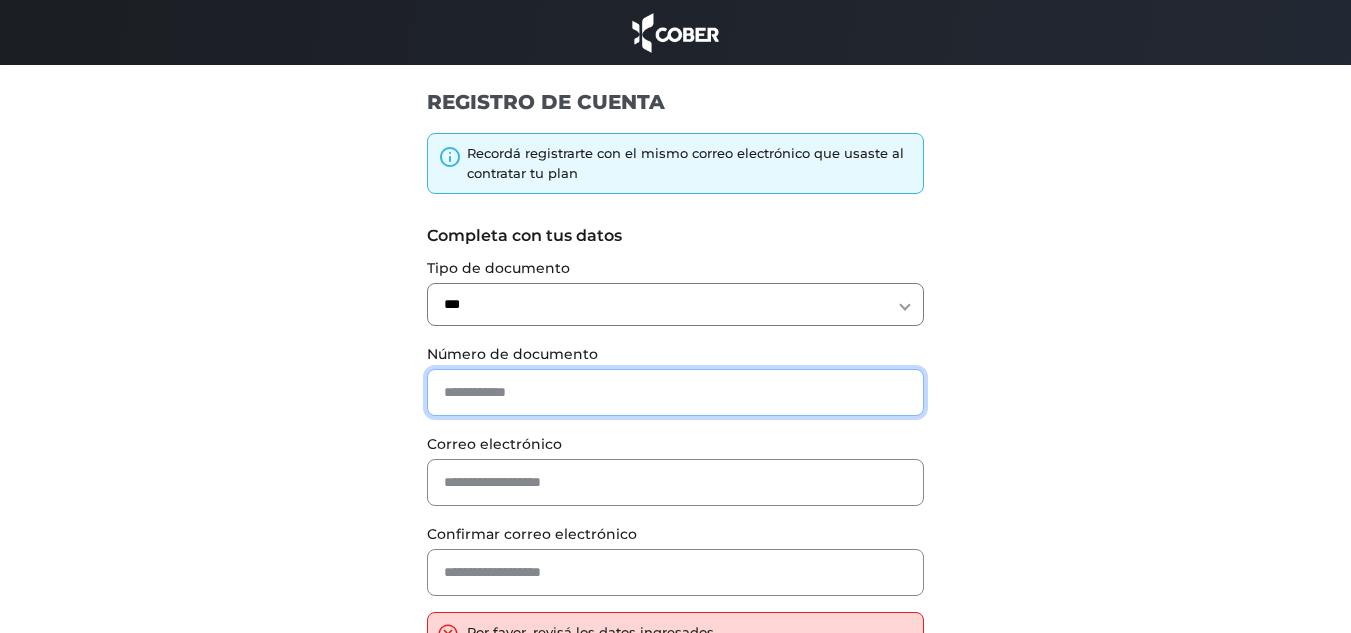 type on "********" 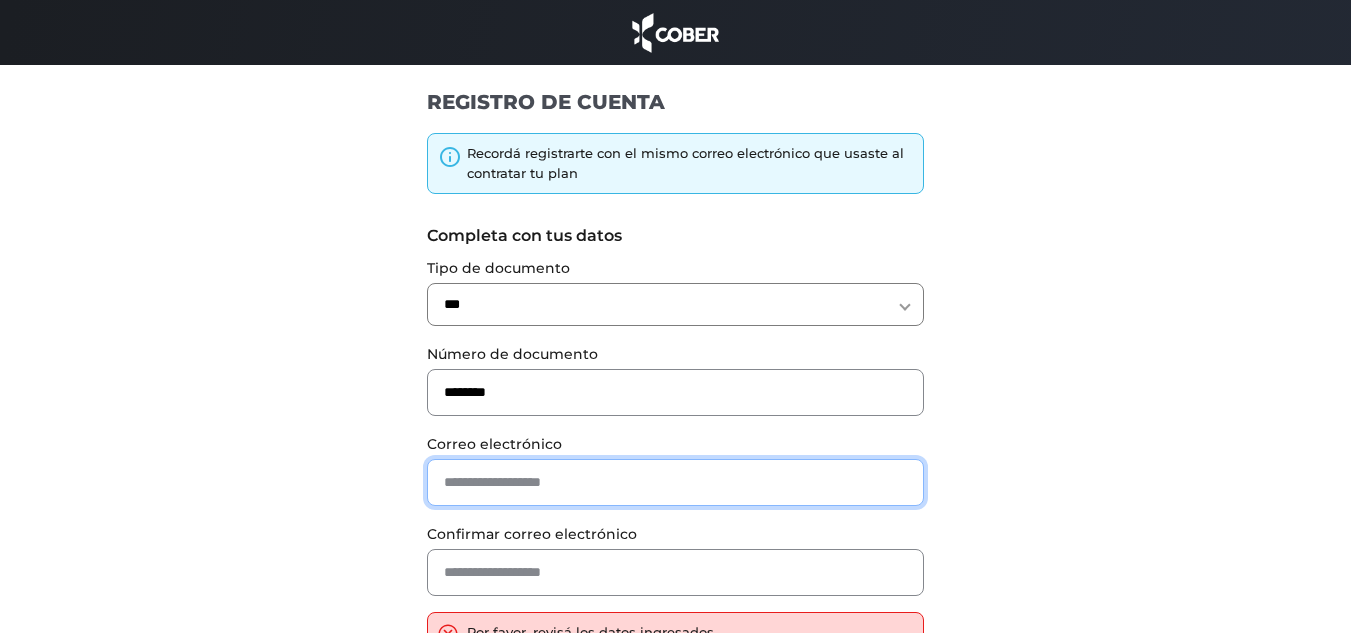 click at bounding box center [675, 482] 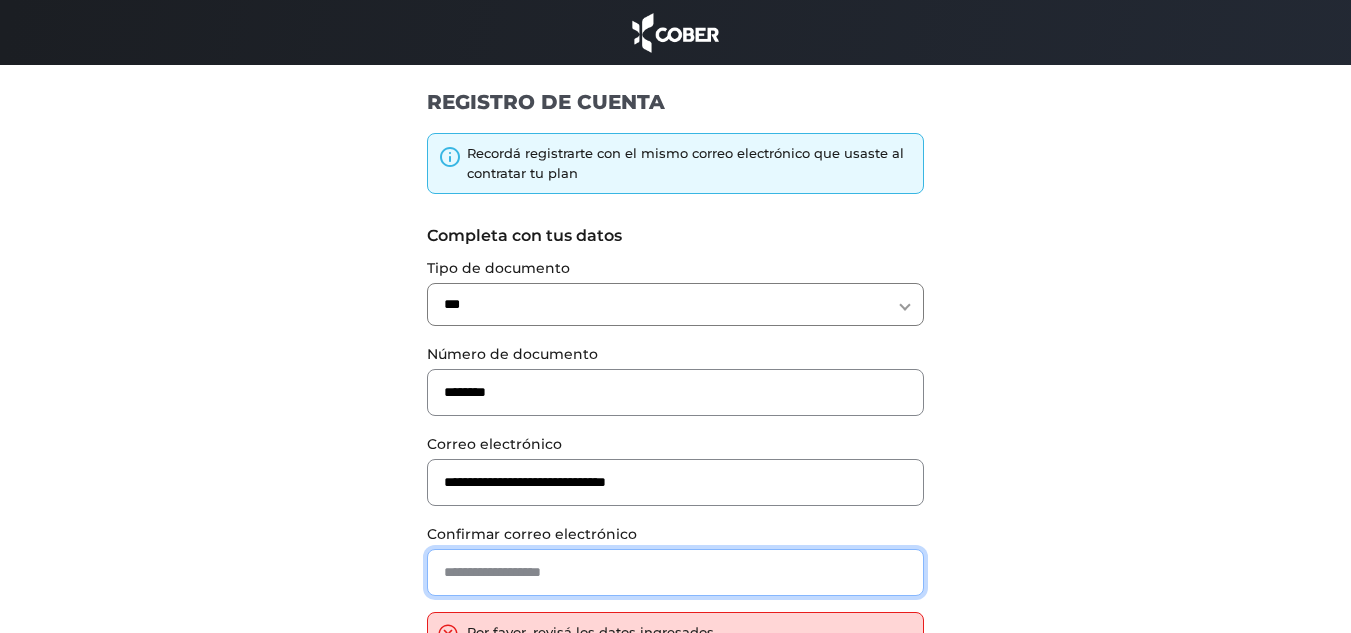 click at bounding box center (675, 572) 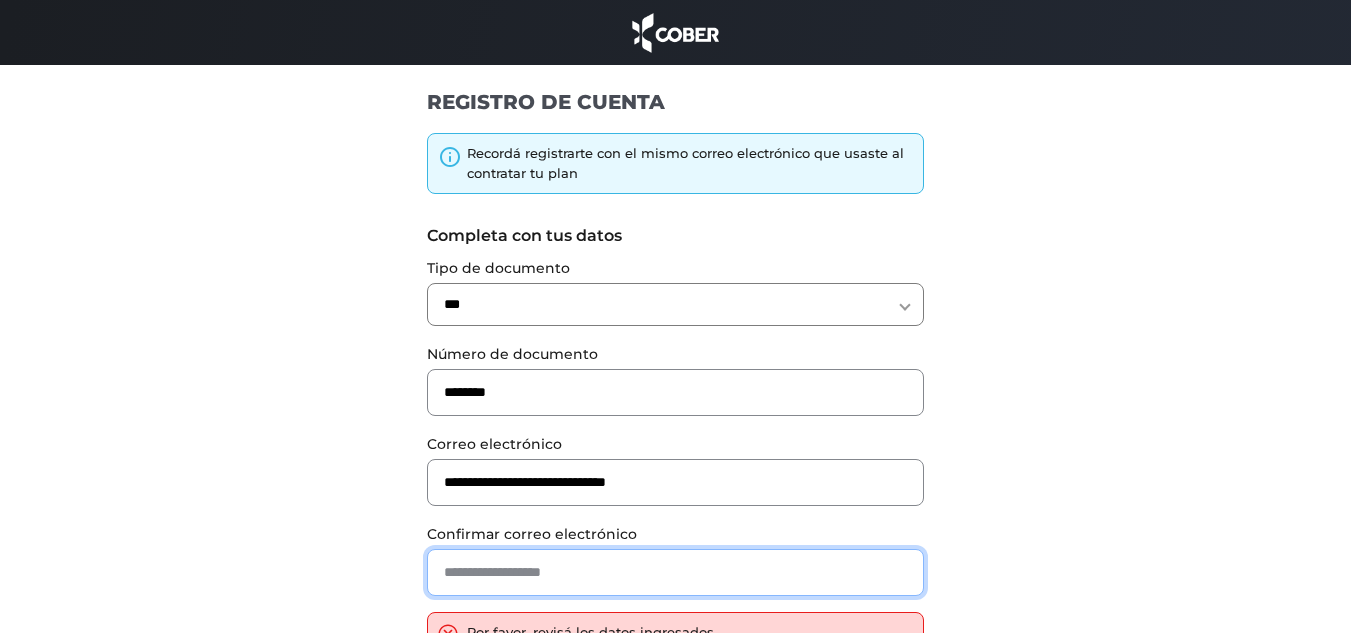 paste on "**********" 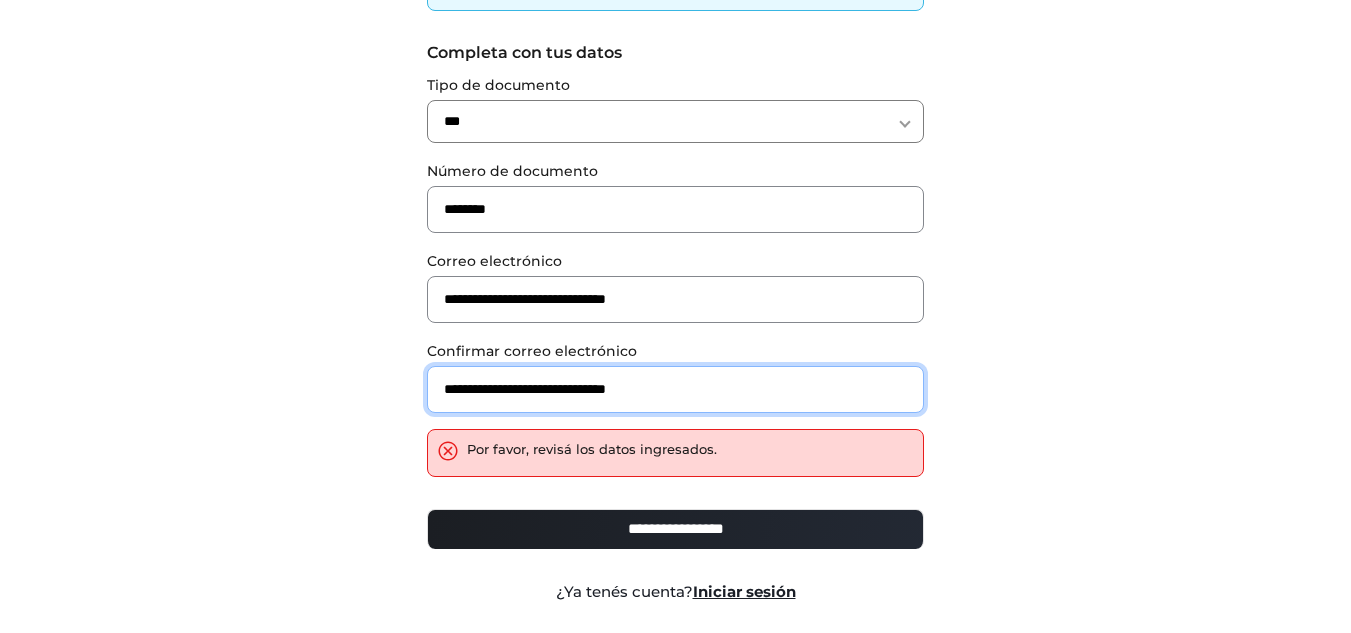 scroll, scrollTop: 200, scrollLeft: 0, axis: vertical 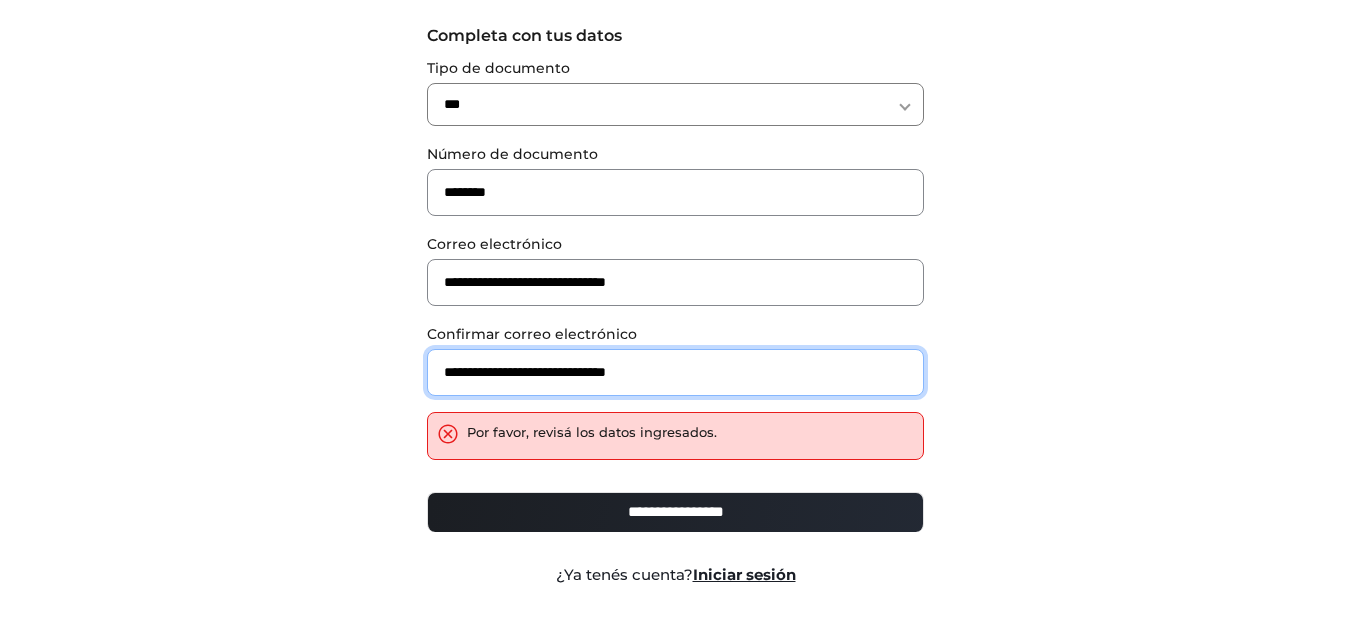 type on "**********" 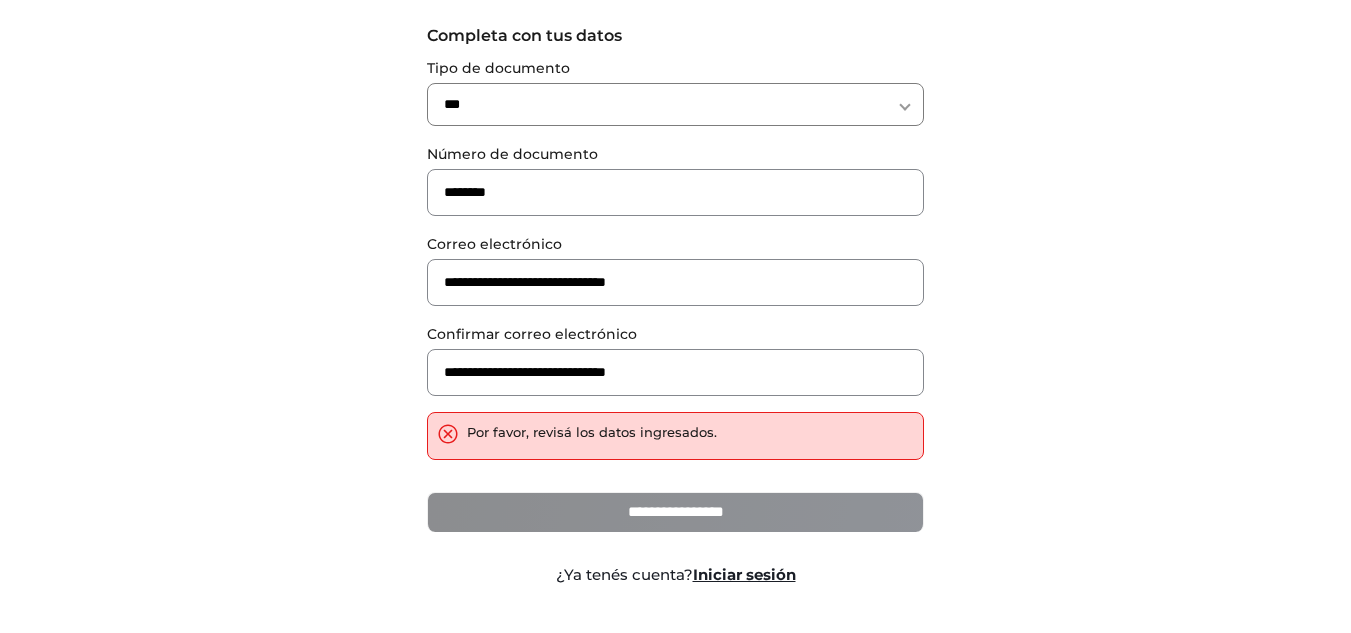 click on "**********" at bounding box center [675, 512] 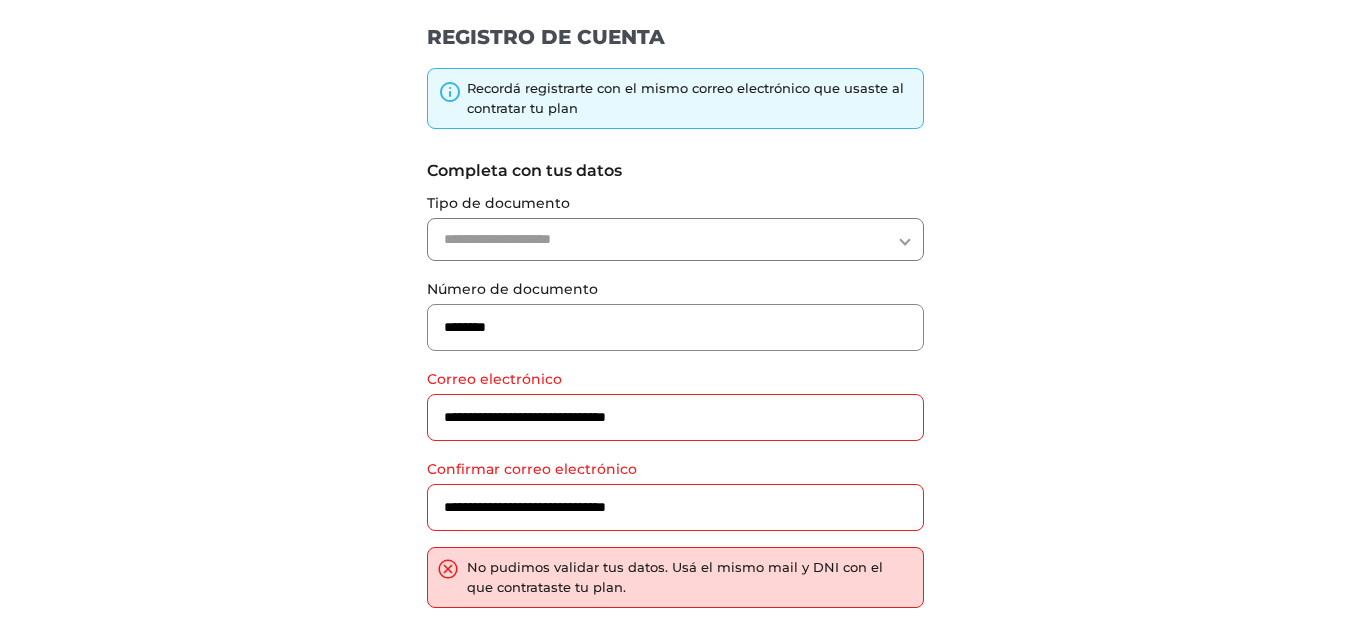 scroll, scrollTop: 100, scrollLeft: 0, axis: vertical 